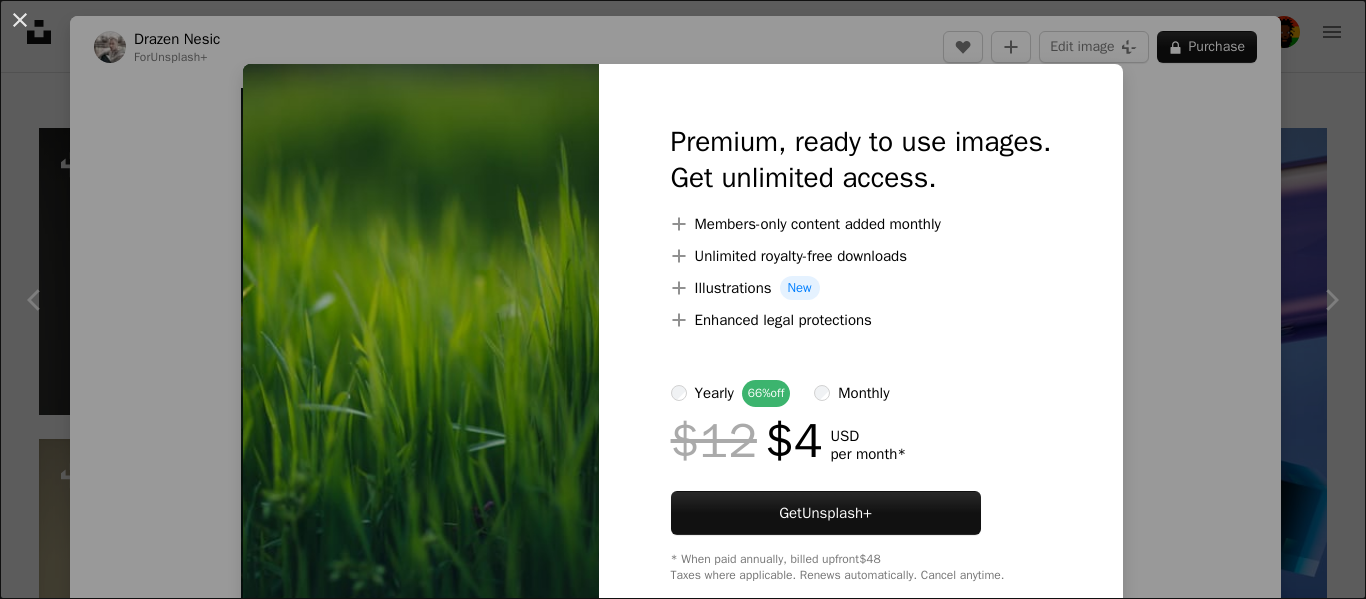 scroll, scrollTop: 500, scrollLeft: 0, axis: vertical 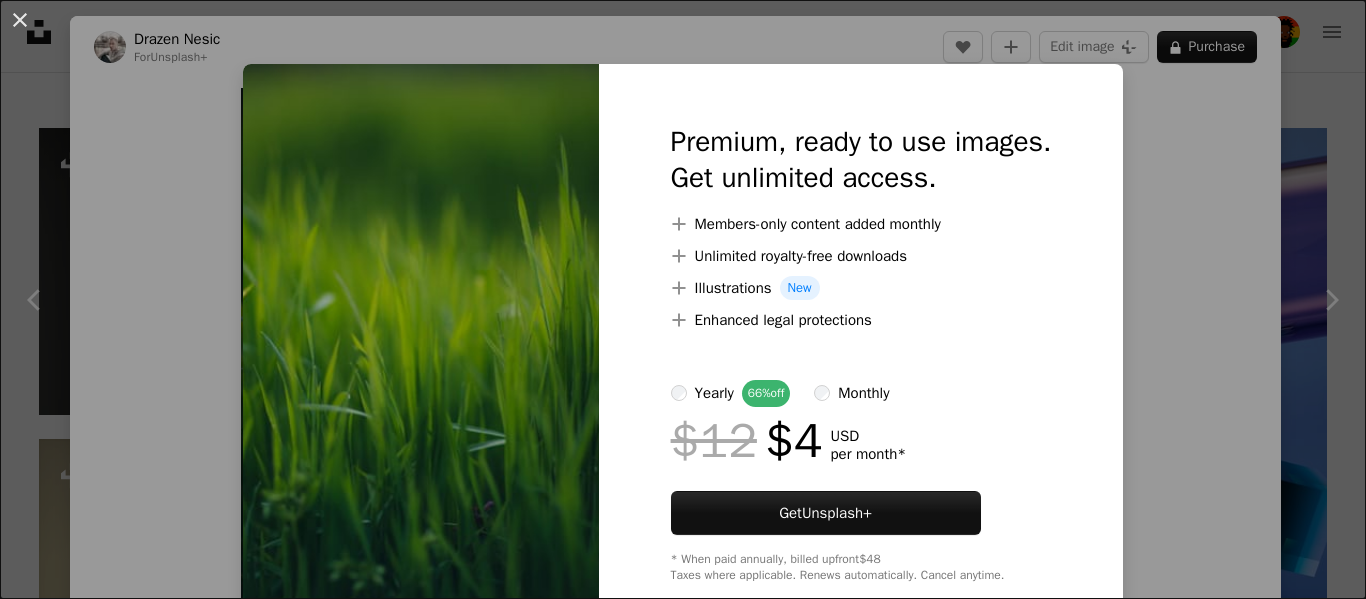 click on "An X shape Premium, ready to use images. Get unlimited access. A plus sign Members-only content added monthly A plus sign Unlimited royalty-free downloads A plus sign Illustrations  New A plus sign Enhanced legal protections yearly 66%  off monthly $12   $4 USD per month * Get  Unsplash+ * When paid annually, billed upfront  $48 Taxes where applicable. Renews automatically. Cancel anytime." at bounding box center [683, 299] 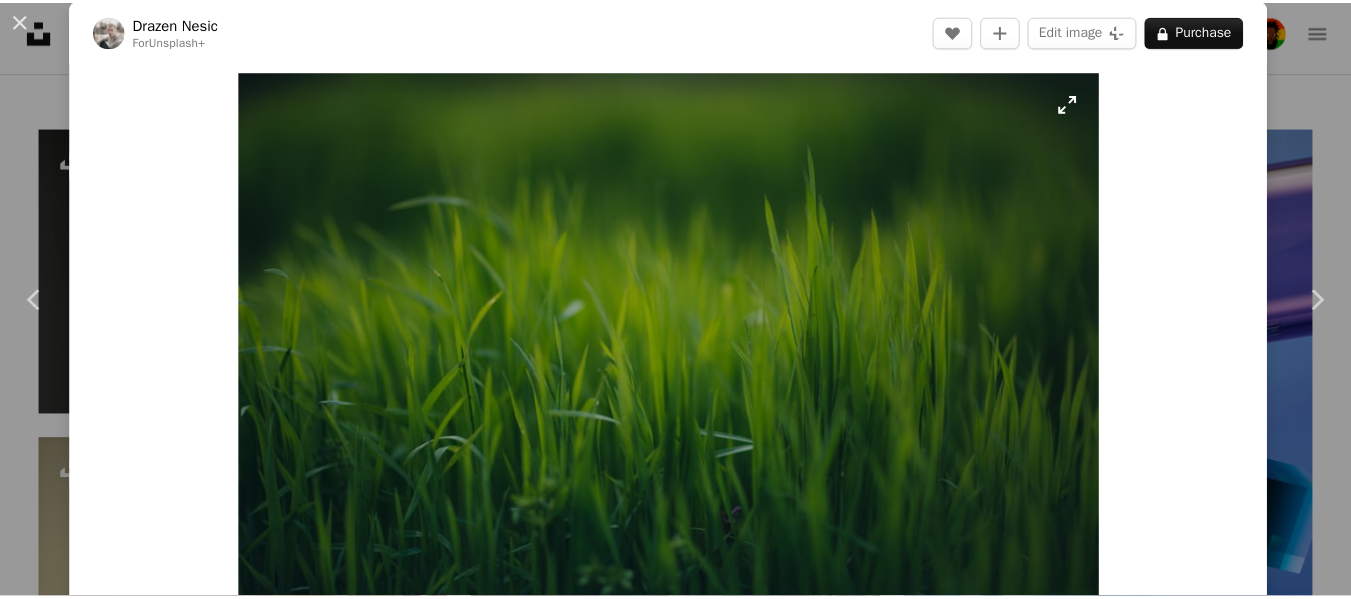 scroll, scrollTop: 0, scrollLeft: 0, axis: both 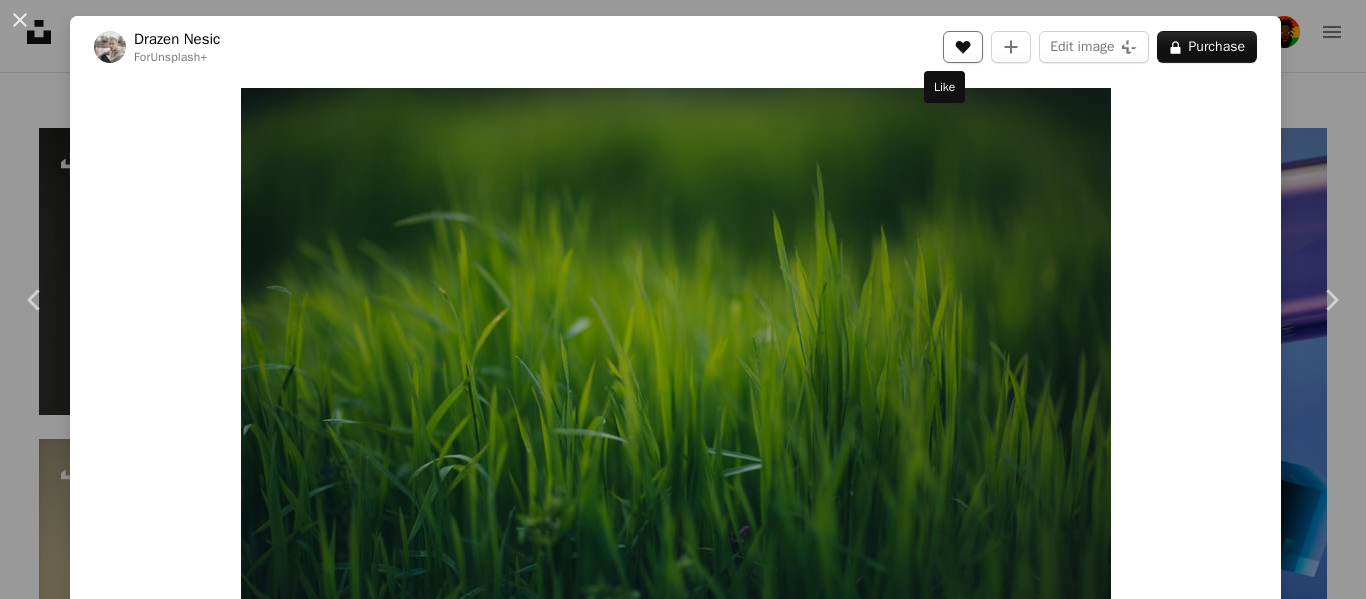 click on "A heart" at bounding box center [963, 47] 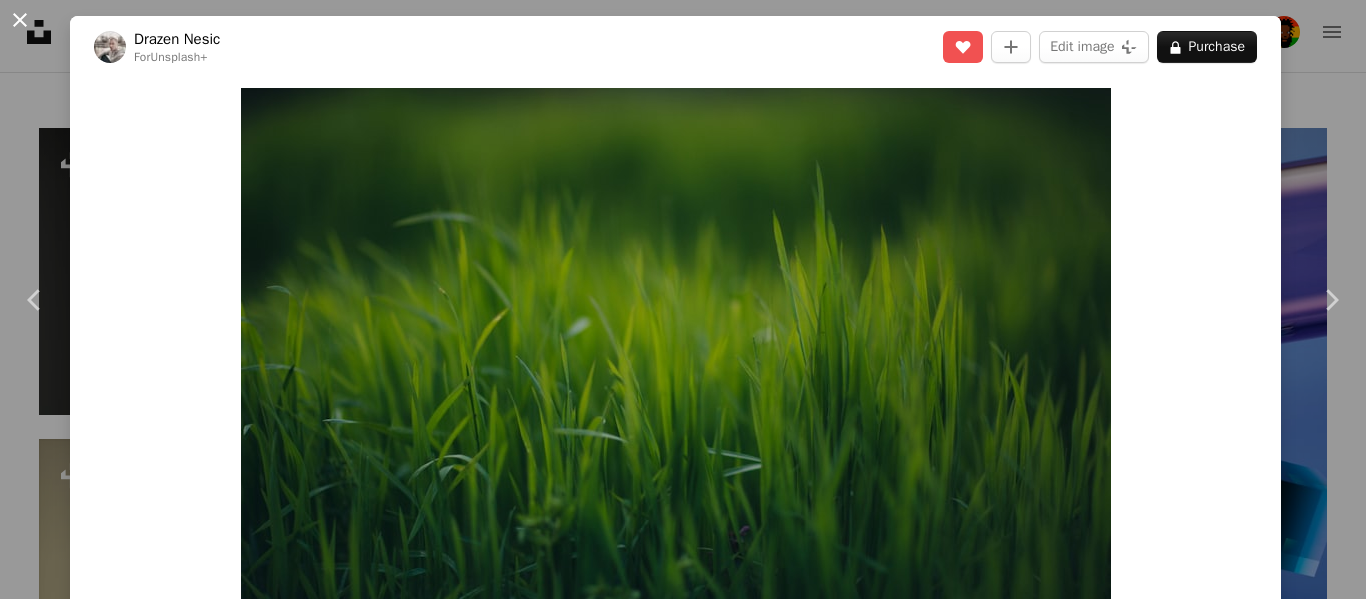 click on "An X shape" at bounding box center (20, 20) 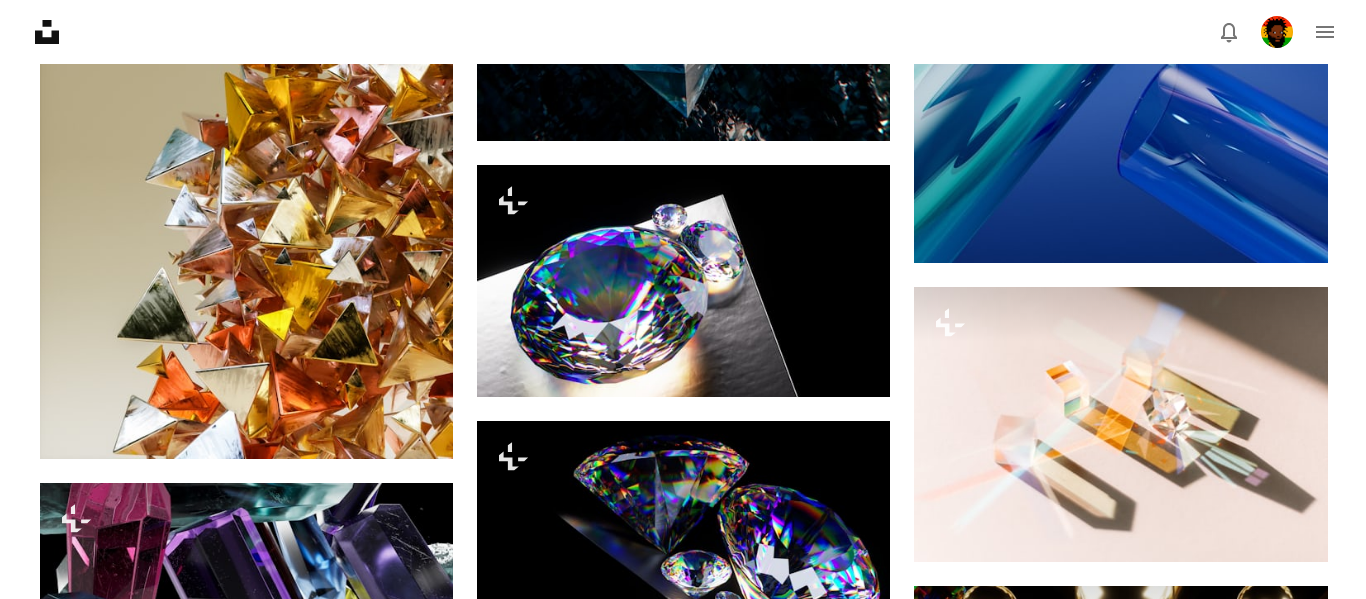 scroll, scrollTop: 1500, scrollLeft: 0, axis: vertical 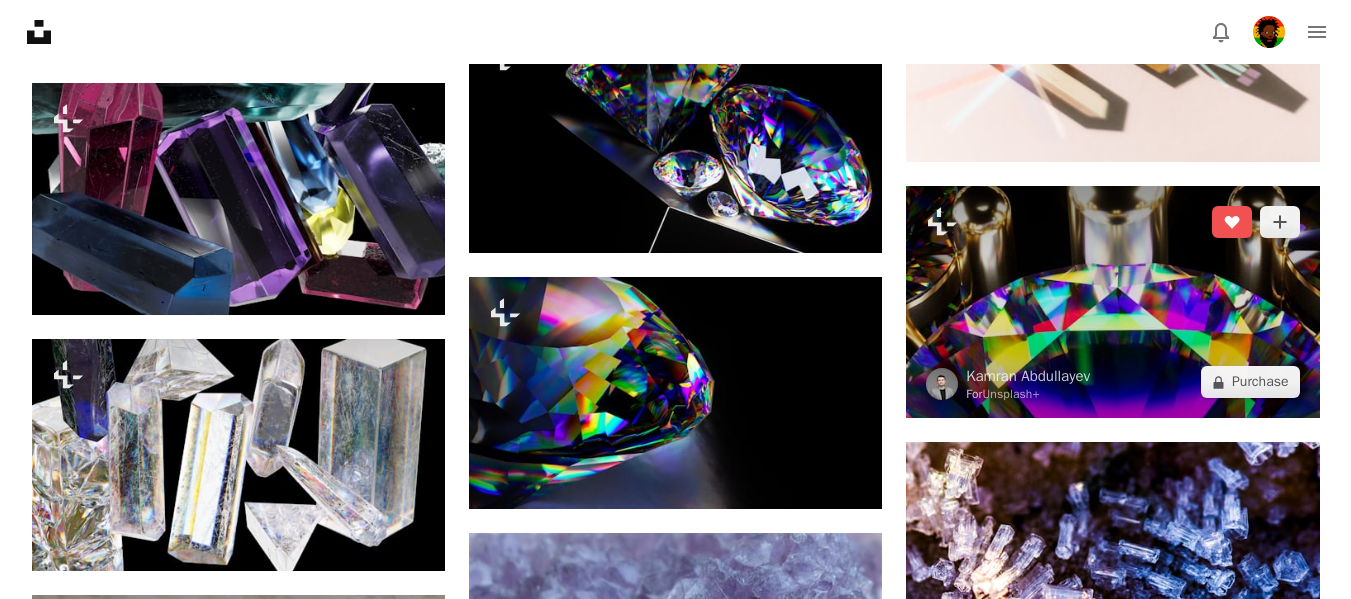 click at bounding box center (1112, 302) 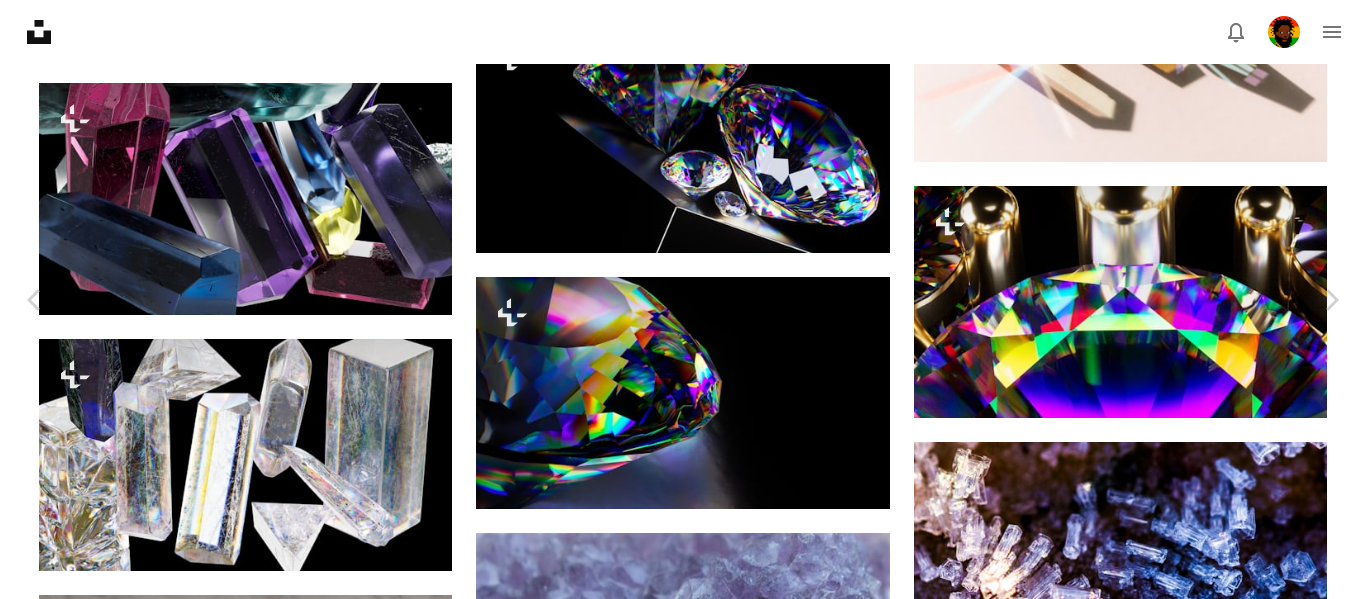 scroll, scrollTop: 700, scrollLeft: 0, axis: vertical 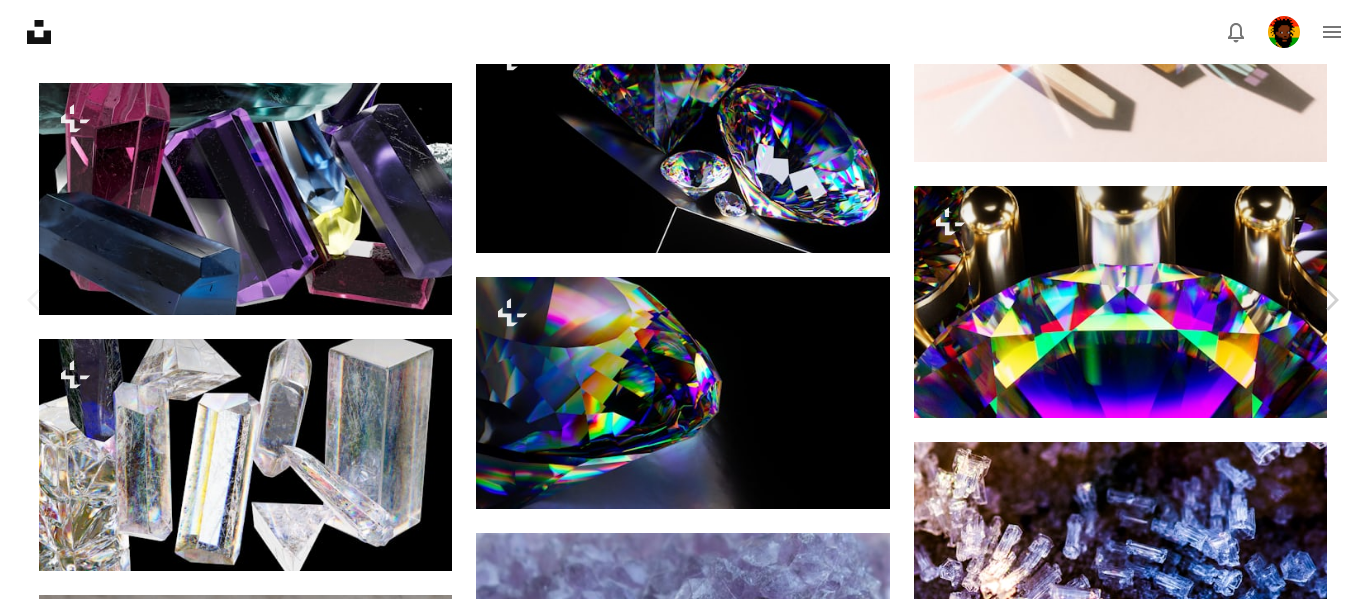click at bounding box center (676, 3360) 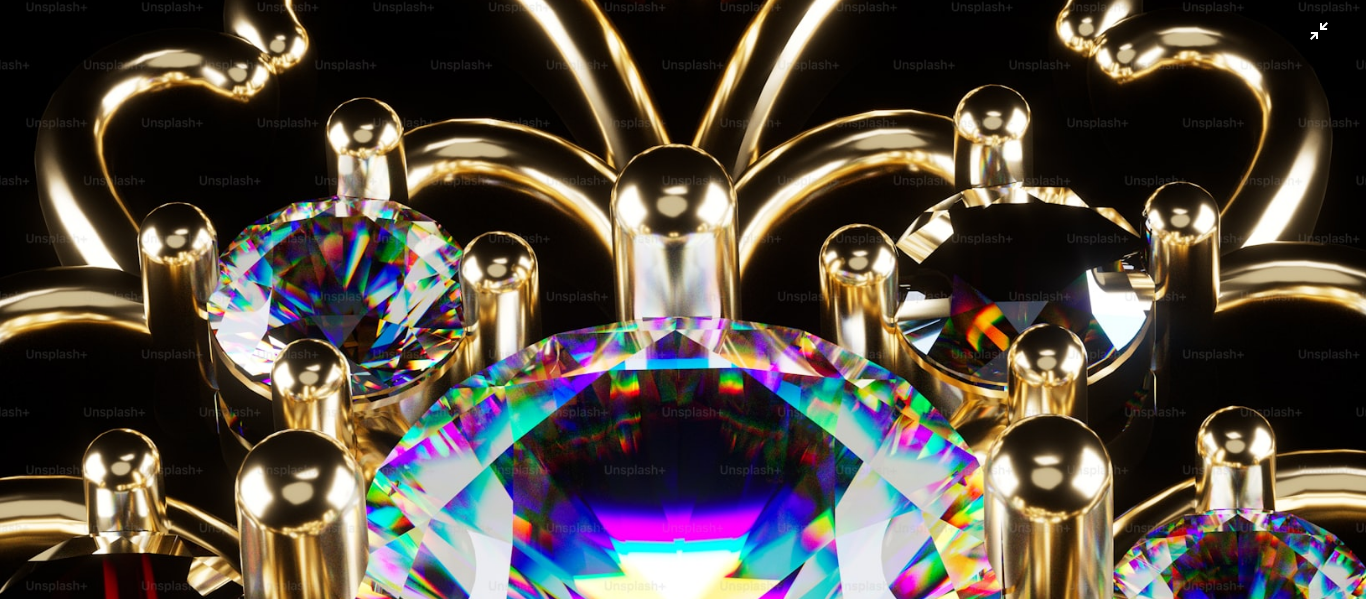 scroll, scrollTop: 0, scrollLeft: 0, axis: both 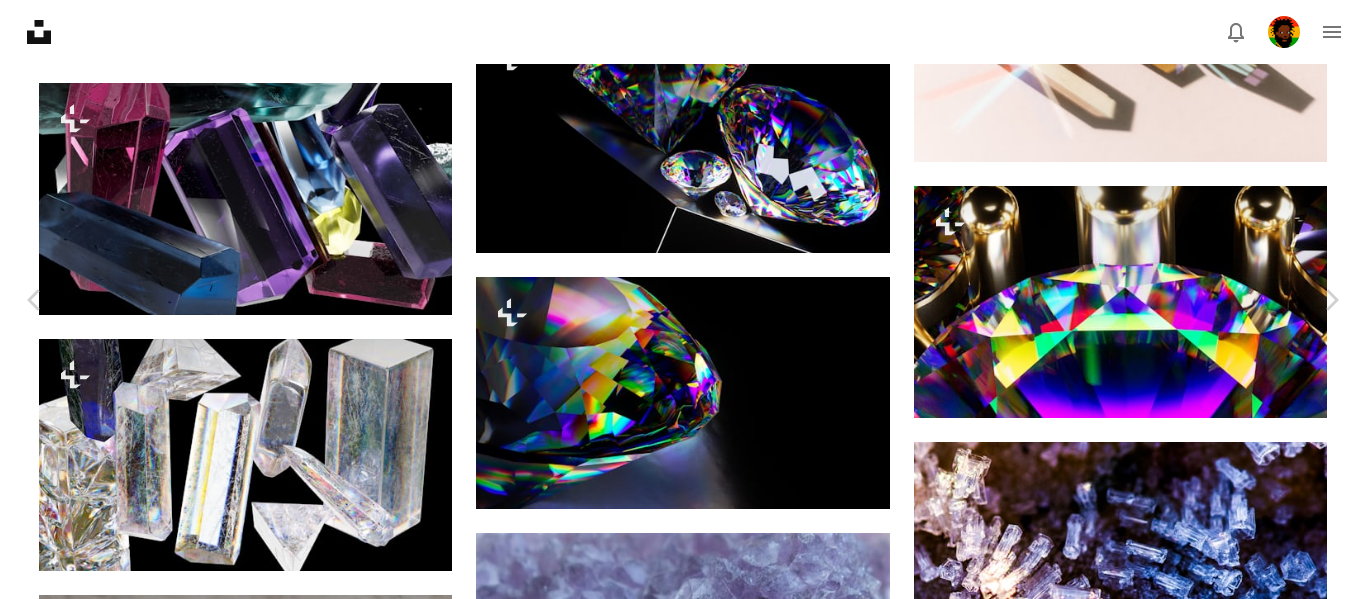 click at bounding box center [340, 3347] 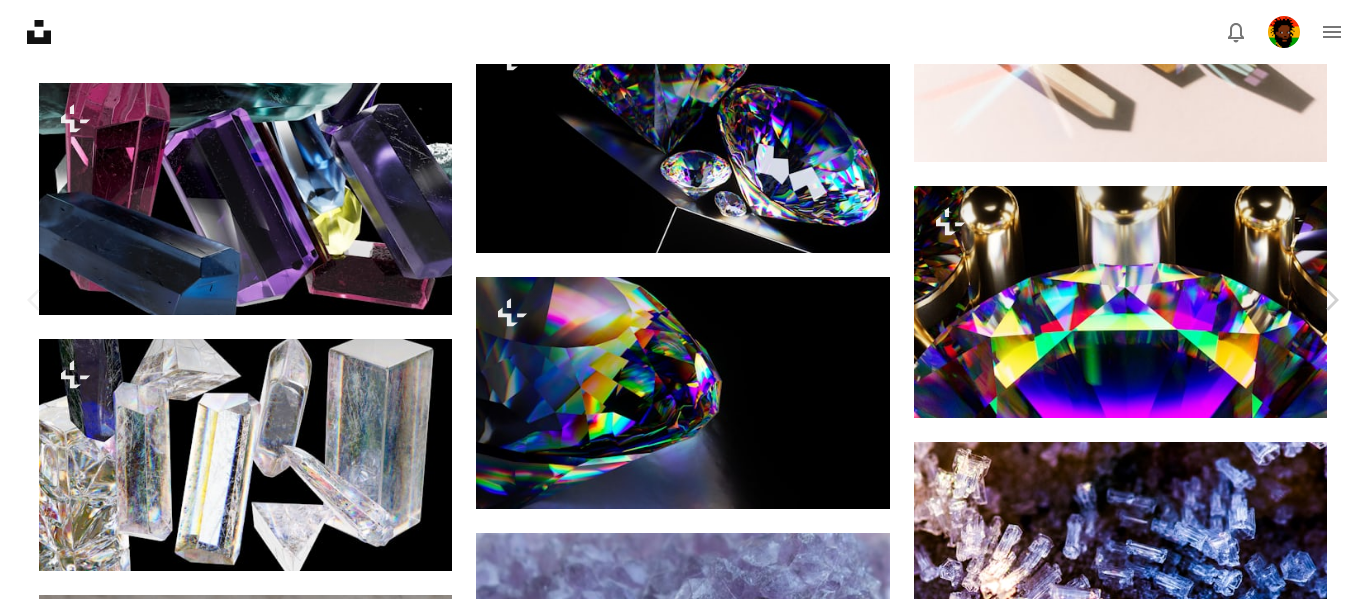click on "A heart" at bounding box center [963, 3029] 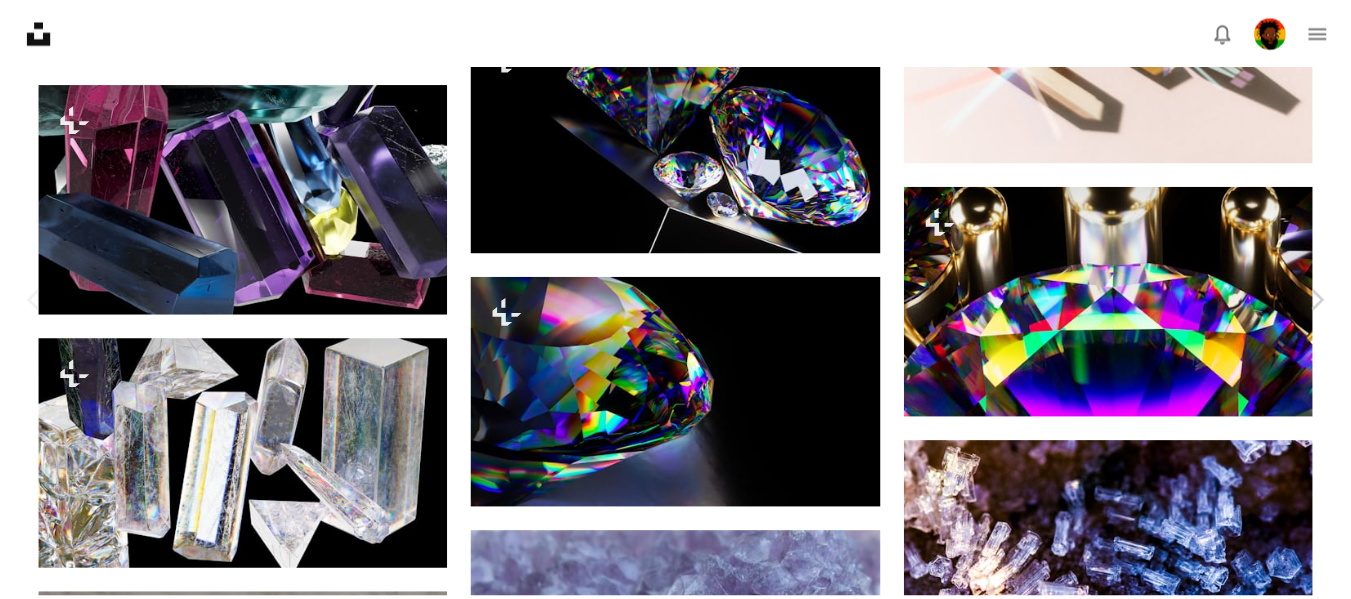 scroll, scrollTop: 2400, scrollLeft: 0, axis: vertical 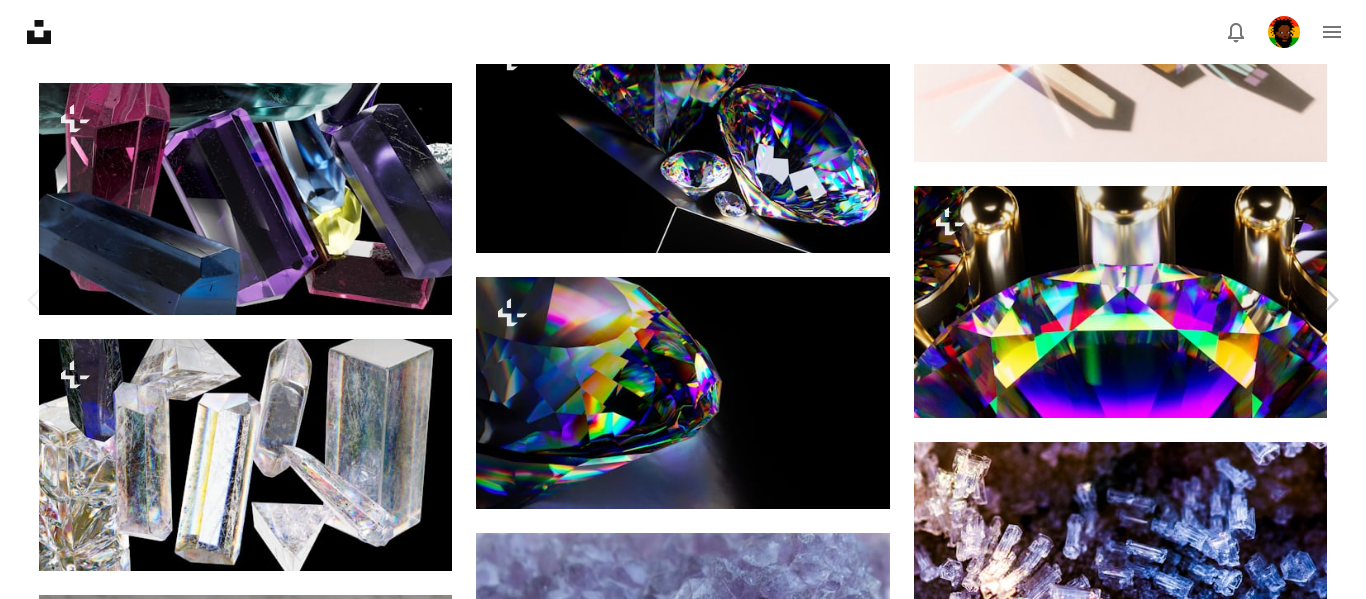 click on "An X shape" at bounding box center (20, 20) 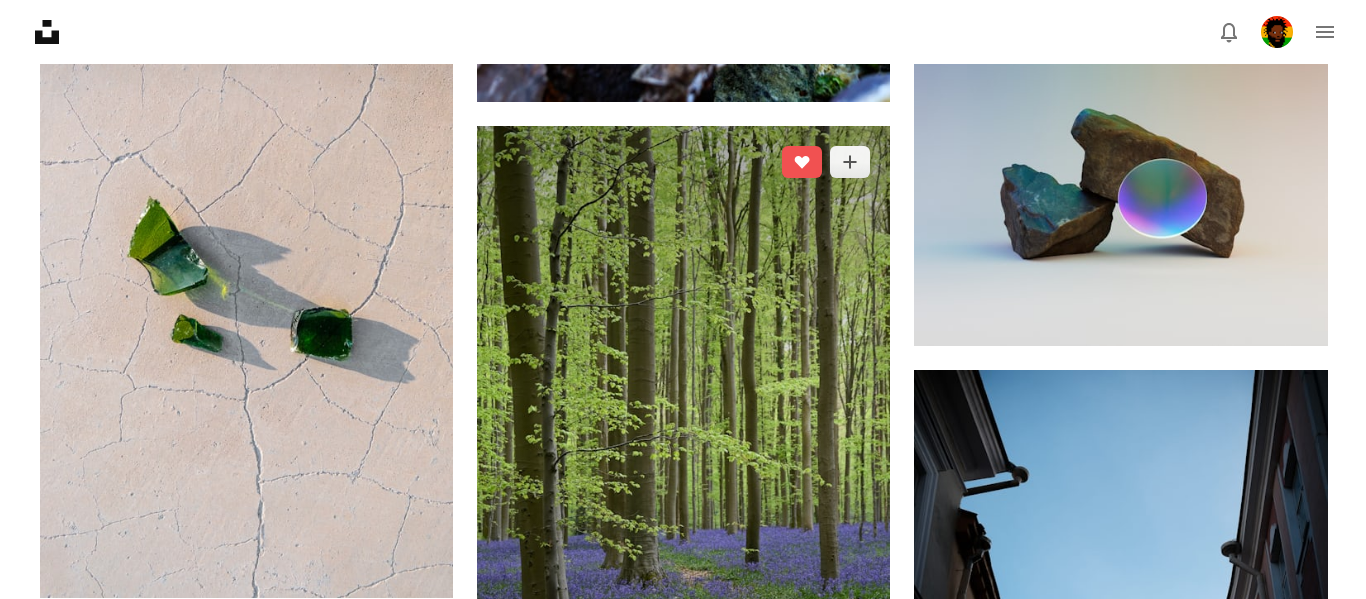 scroll, scrollTop: 4100, scrollLeft: 0, axis: vertical 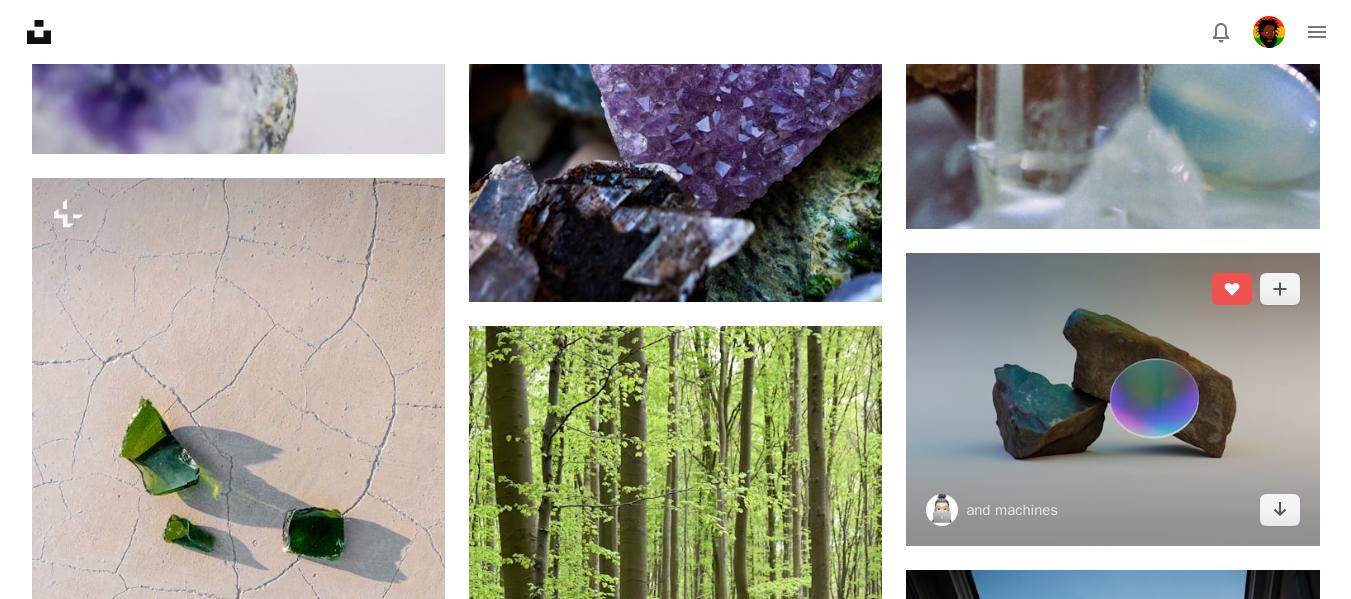 click at bounding box center (1112, 399) 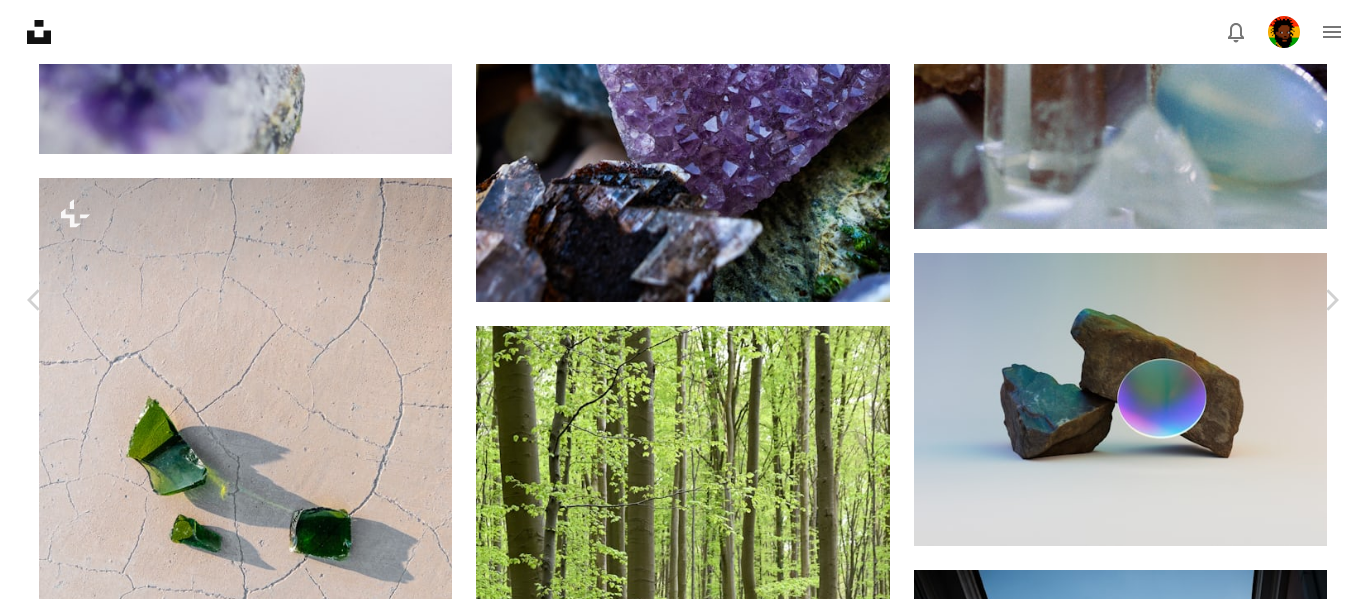 scroll, scrollTop: 3600, scrollLeft: 0, axis: vertical 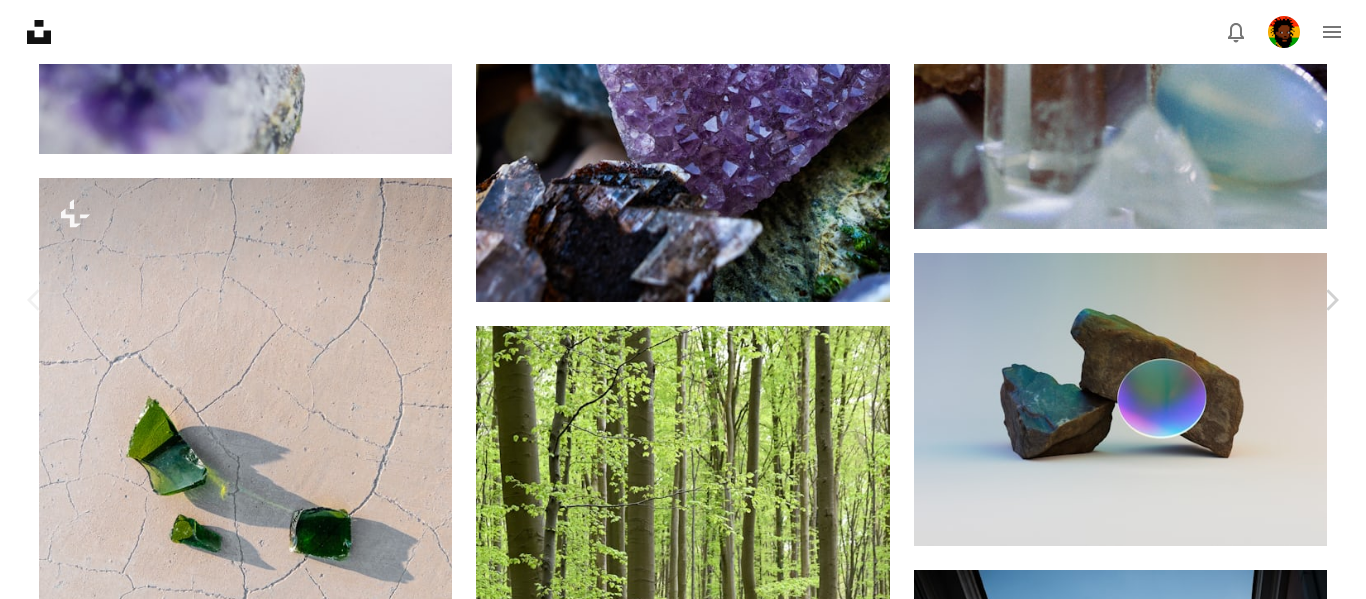 click on "A heart" 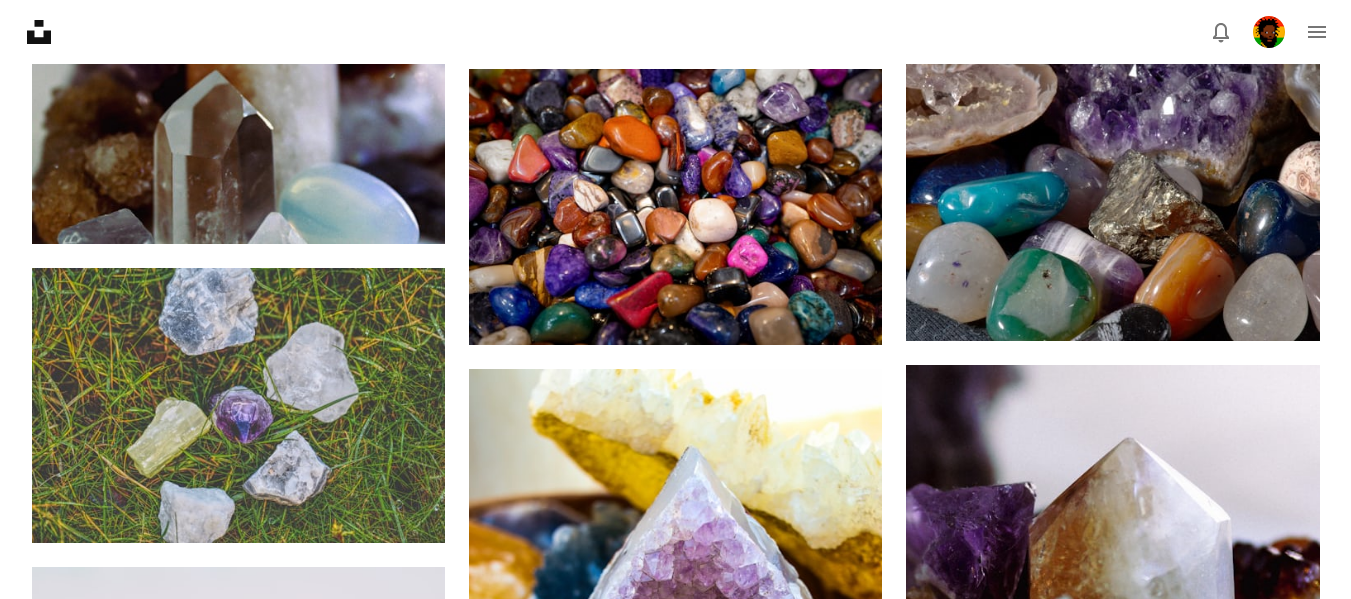 scroll, scrollTop: 3400, scrollLeft: 0, axis: vertical 